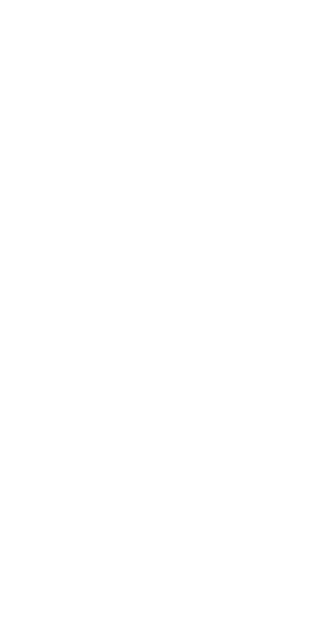 scroll, scrollTop: 0, scrollLeft: 0, axis: both 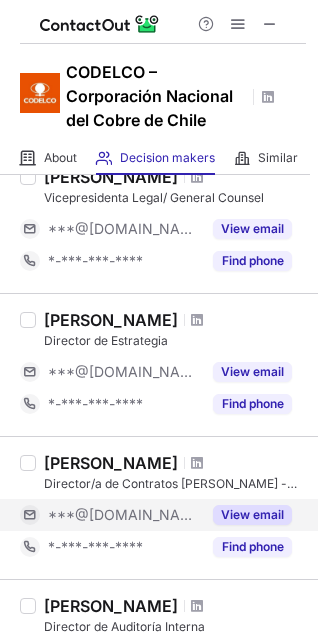 click on "View email" at bounding box center (252, 515) 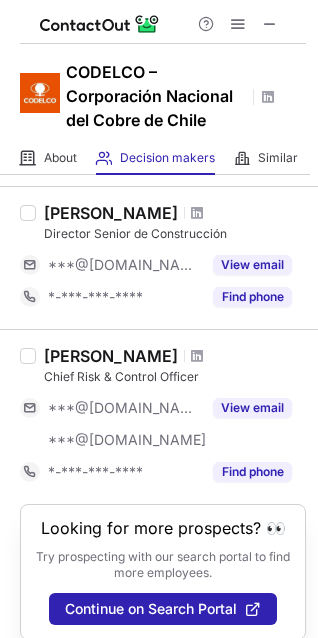 scroll, scrollTop: 1302, scrollLeft: 0, axis: vertical 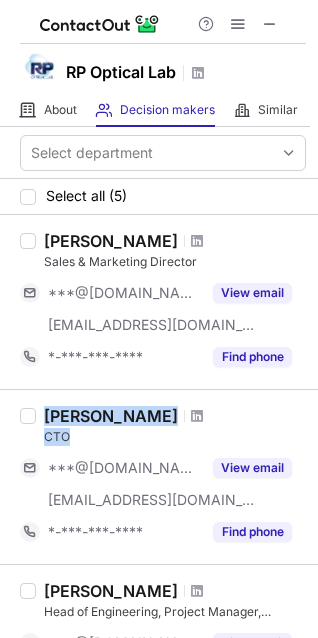 drag, startPoint x: 76, startPoint y: 438, endPoint x: 22, endPoint y: 430, distance: 54.589375 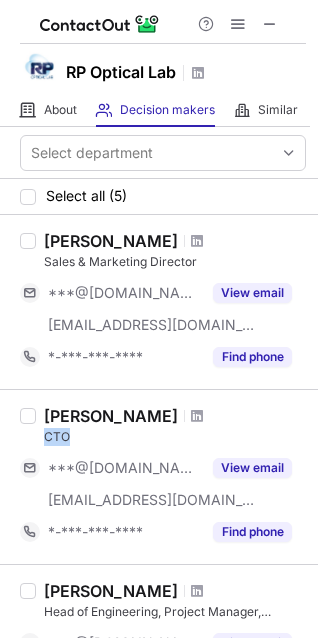 drag, startPoint x: 87, startPoint y: 437, endPoint x: 45, endPoint y: 436, distance: 42.0119 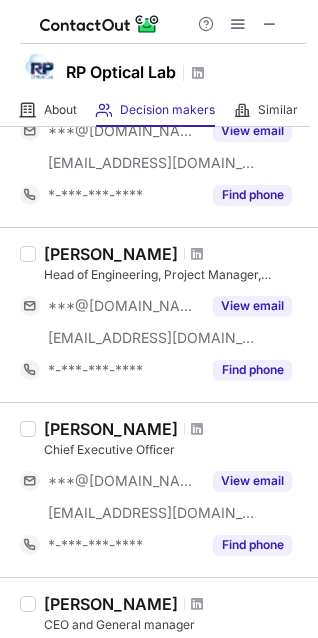 scroll, scrollTop: 359, scrollLeft: 0, axis: vertical 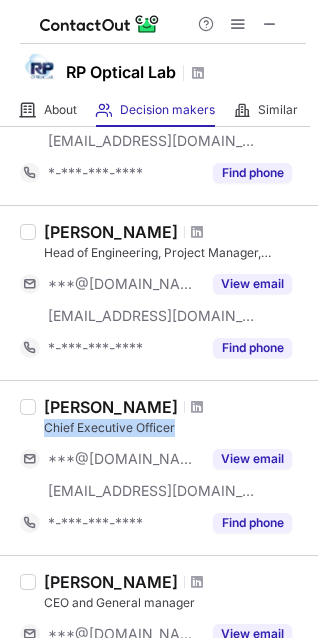 drag, startPoint x: 177, startPoint y: 427, endPoint x: 39, endPoint y: 427, distance: 138 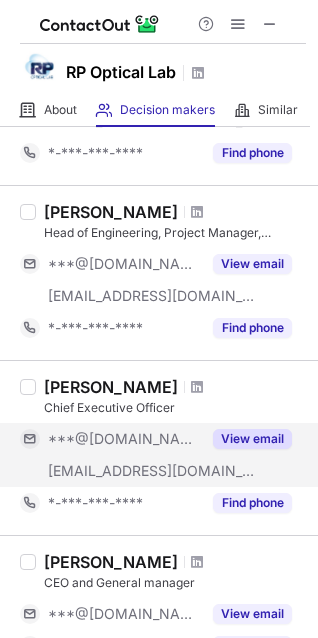 scroll, scrollTop: 383, scrollLeft: 0, axis: vertical 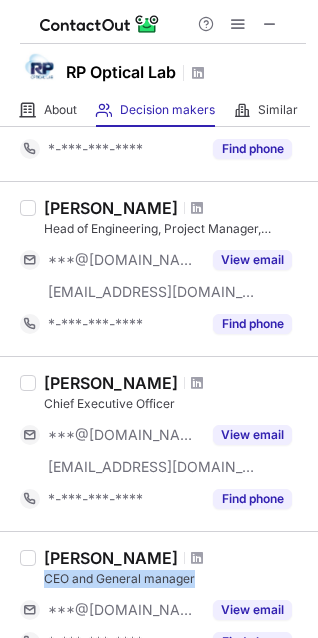 drag, startPoint x: 207, startPoint y: 576, endPoint x: 46, endPoint y: 570, distance: 161.11176 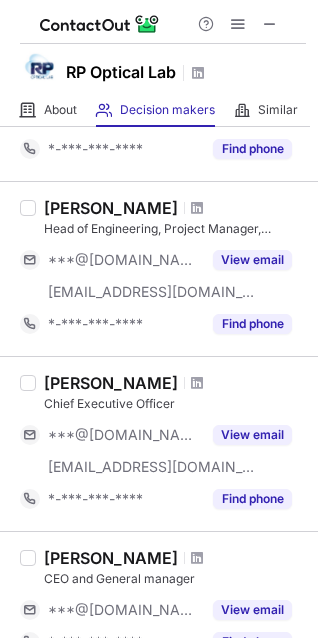 click on "Ran Carmeli" at bounding box center (175, 558) 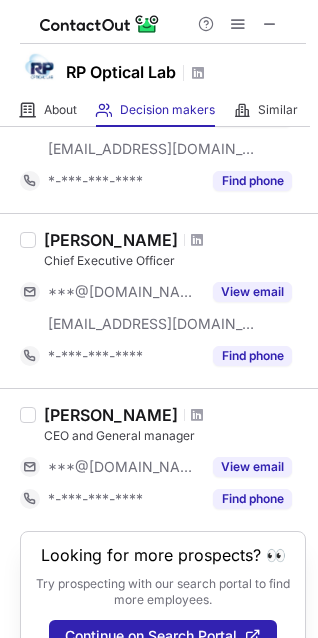 scroll, scrollTop: 526, scrollLeft: 0, axis: vertical 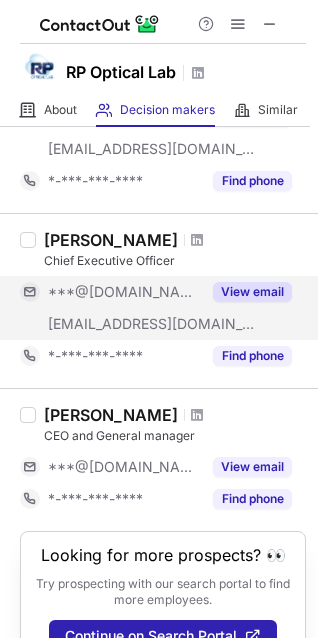 click on "View email" at bounding box center [252, 292] 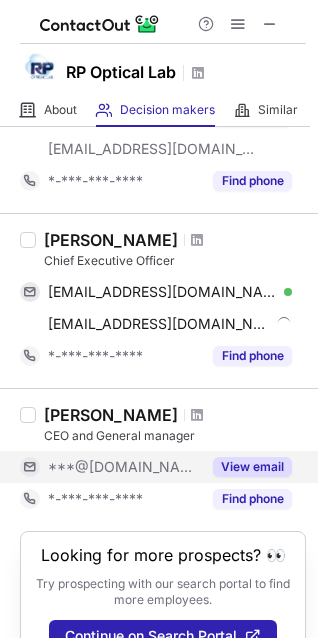 click on "View email" at bounding box center [252, 467] 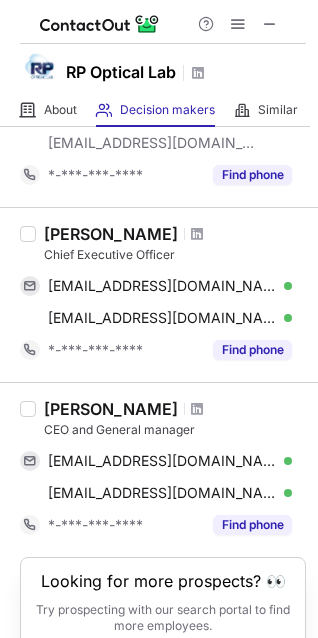 scroll, scrollTop: 531, scrollLeft: 0, axis: vertical 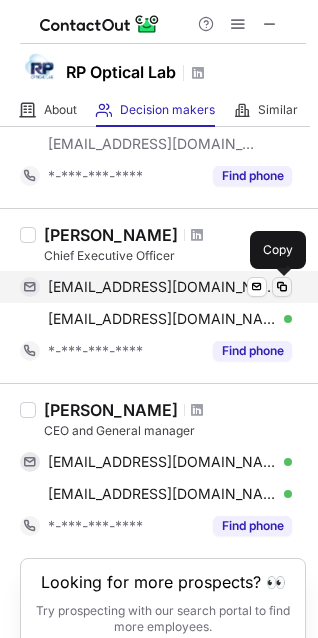click at bounding box center (282, 287) 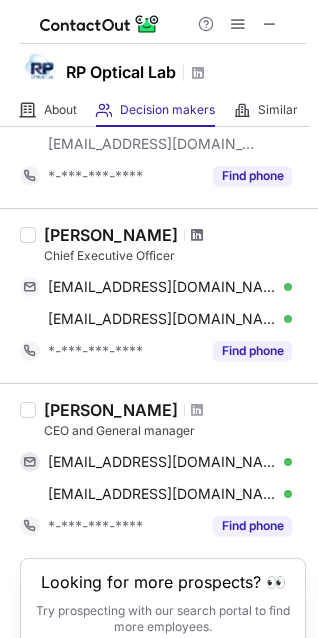 click at bounding box center [197, 235] 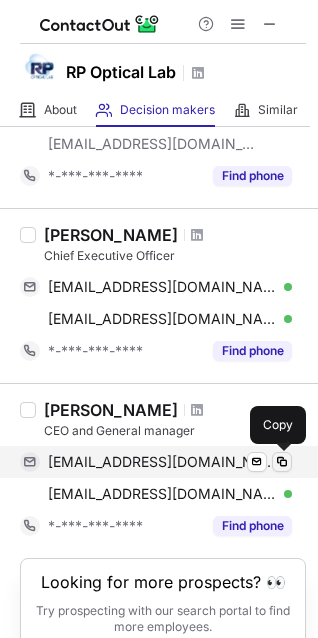 click at bounding box center [282, 462] 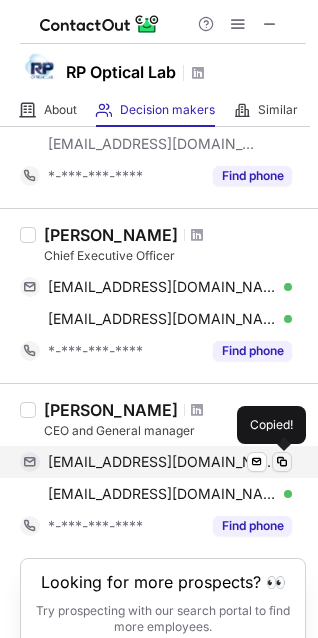 scroll, scrollTop: 603, scrollLeft: 0, axis: vertical 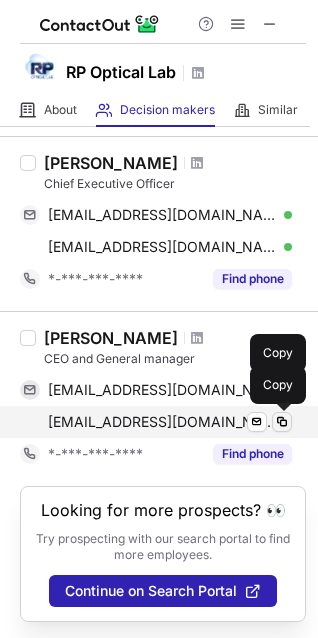 click at bounding box center [282, 422] 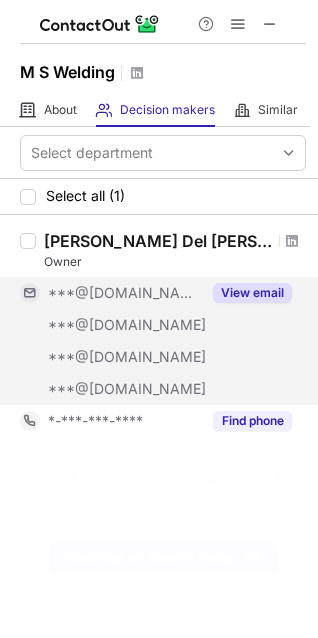 click on "View email" at bounding box center (252, 293) 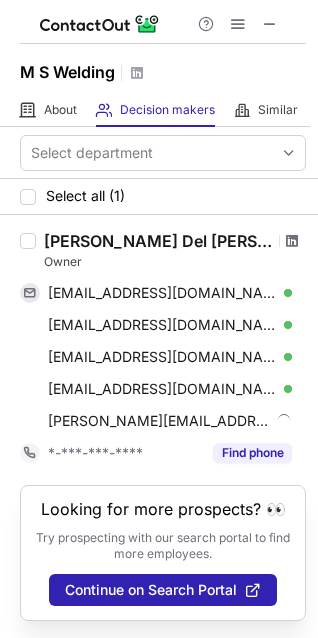 click at bounding box center [292, 241] 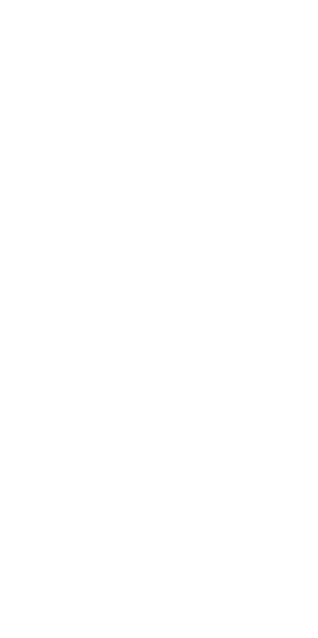 scroll, scrollTop: 0, scrollLeft: 0, axis: both 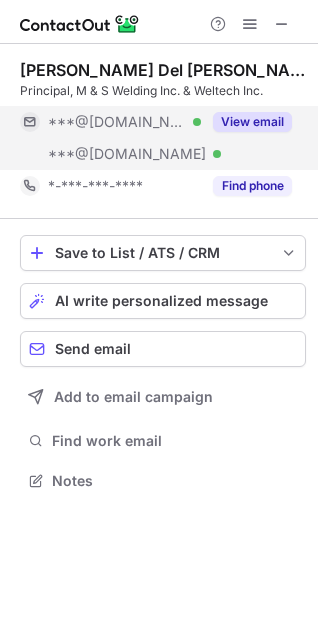 click on "View email" at bounding box center [252, 122] 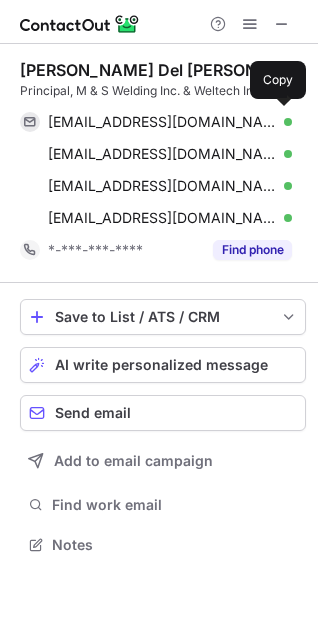 scroll, scrollTop: 10, scrollLeft: 10, axis: both 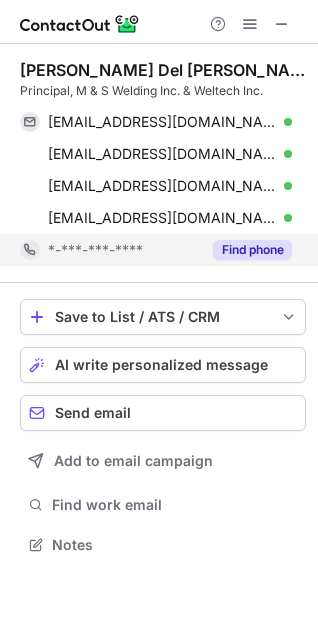 click on "Find phone" at bounding box center [252, 250] 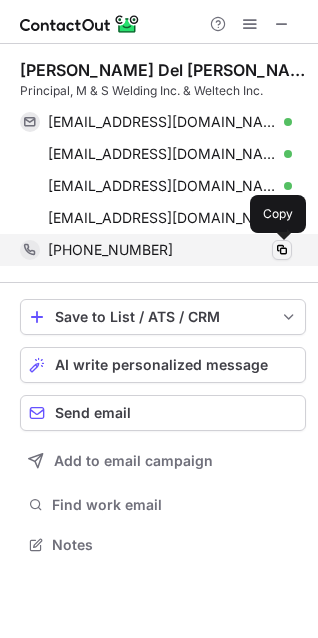 click at bounding box center (282, 250) 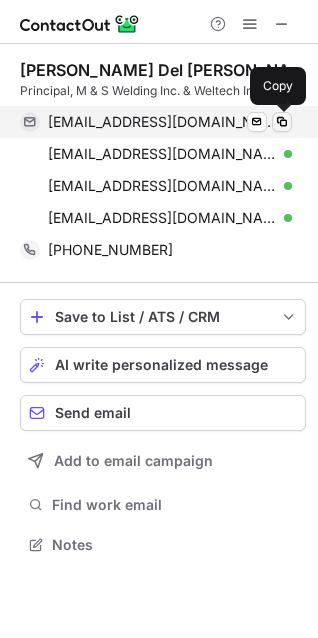 click at bounding box center (282, 122) 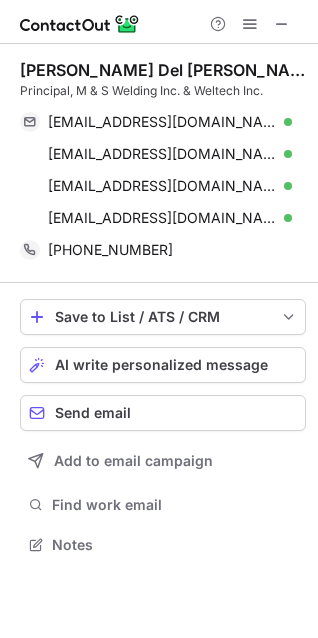 scroll, scrollTop: 531, scrollLeft: 318, axis: both 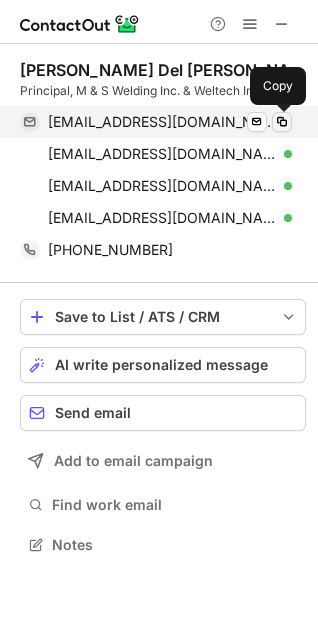 click at bounding box center (282, 122) 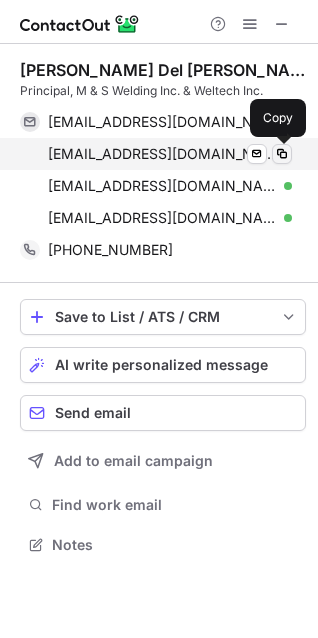 click at bounding box center (282, 154) 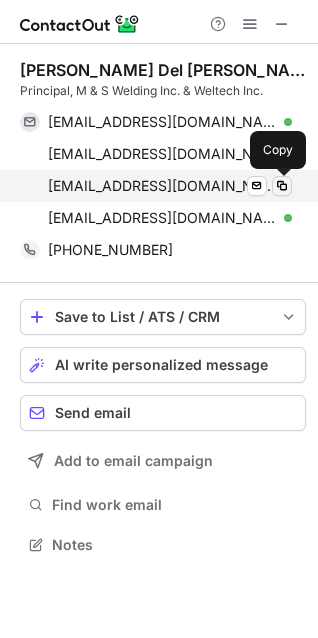 click at bounding box center (282, 186) 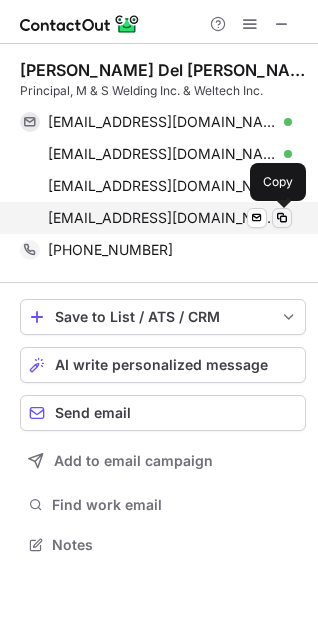 click at bounding box center [282, 218] 